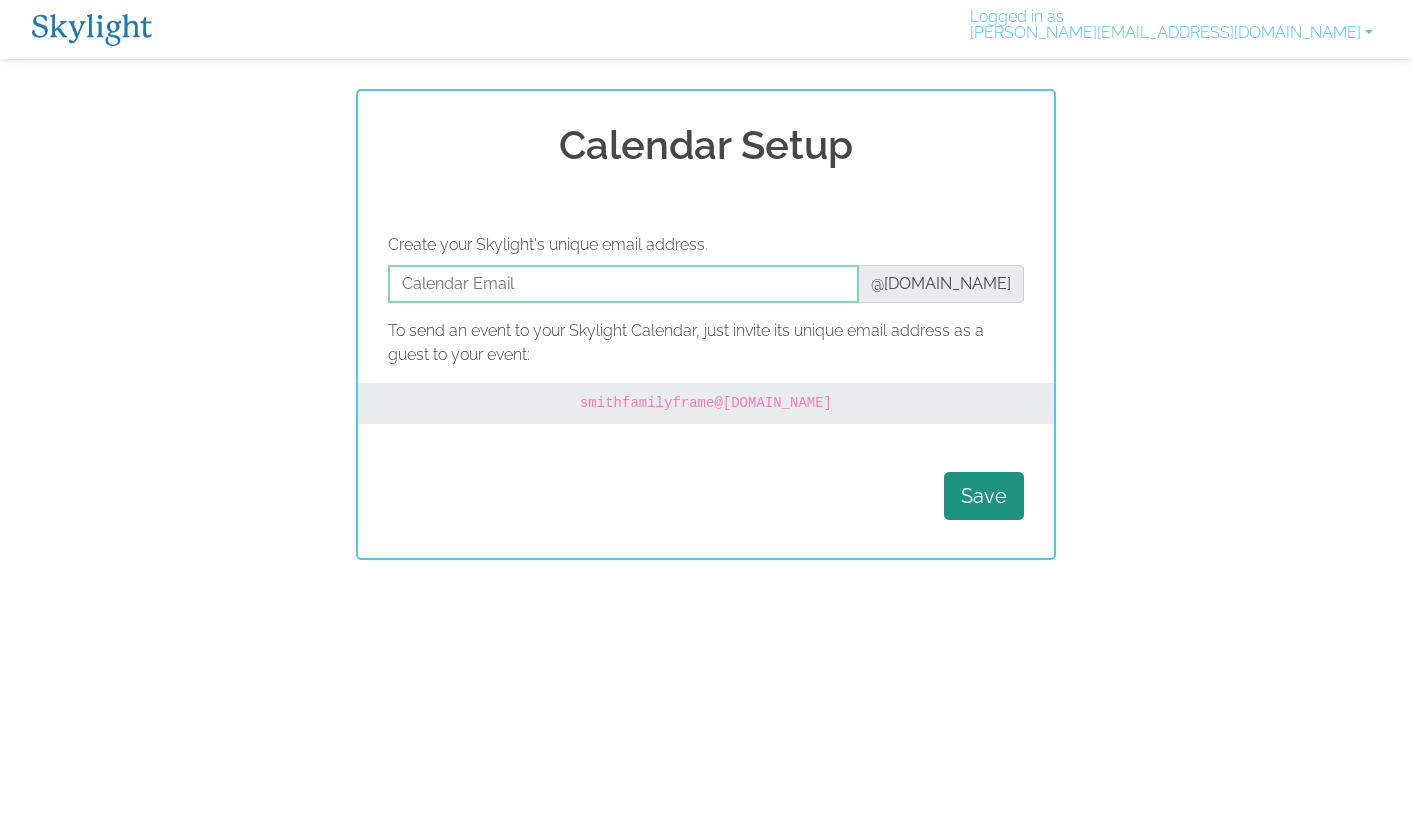 scroll, scrollTop: 0, scrollLeft: 0, axis: both 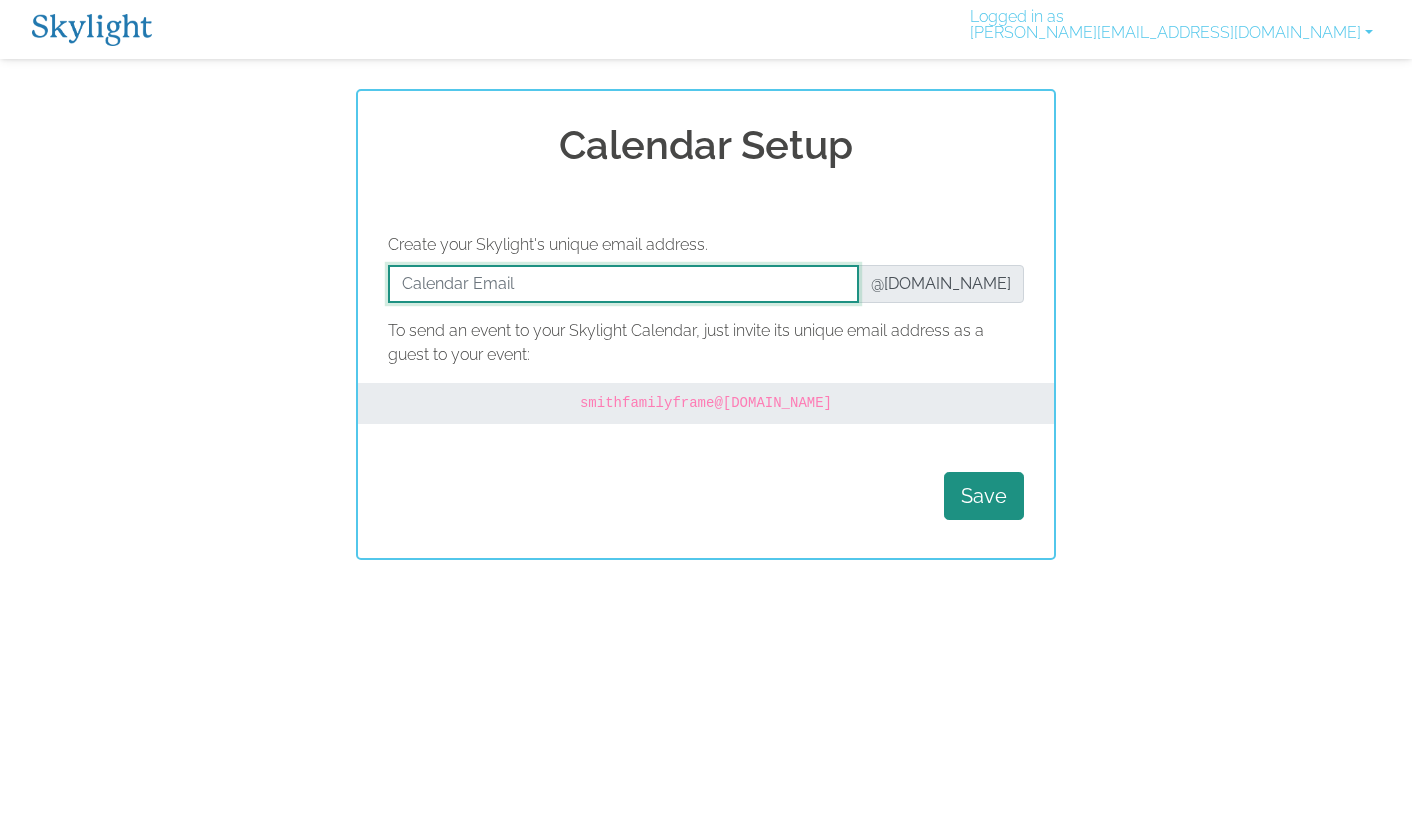 click at bounding box center (623, 284) 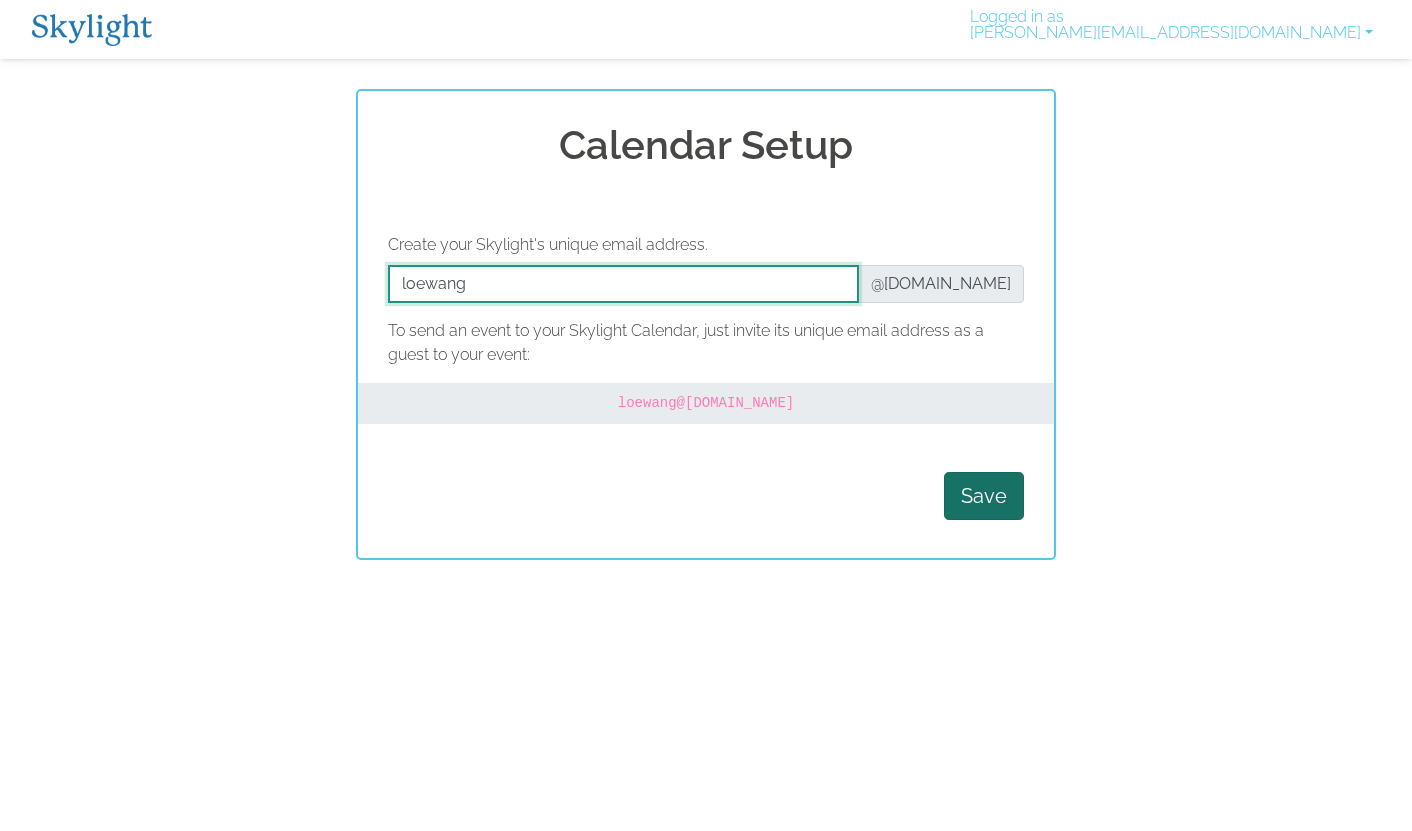 type on "loewang" 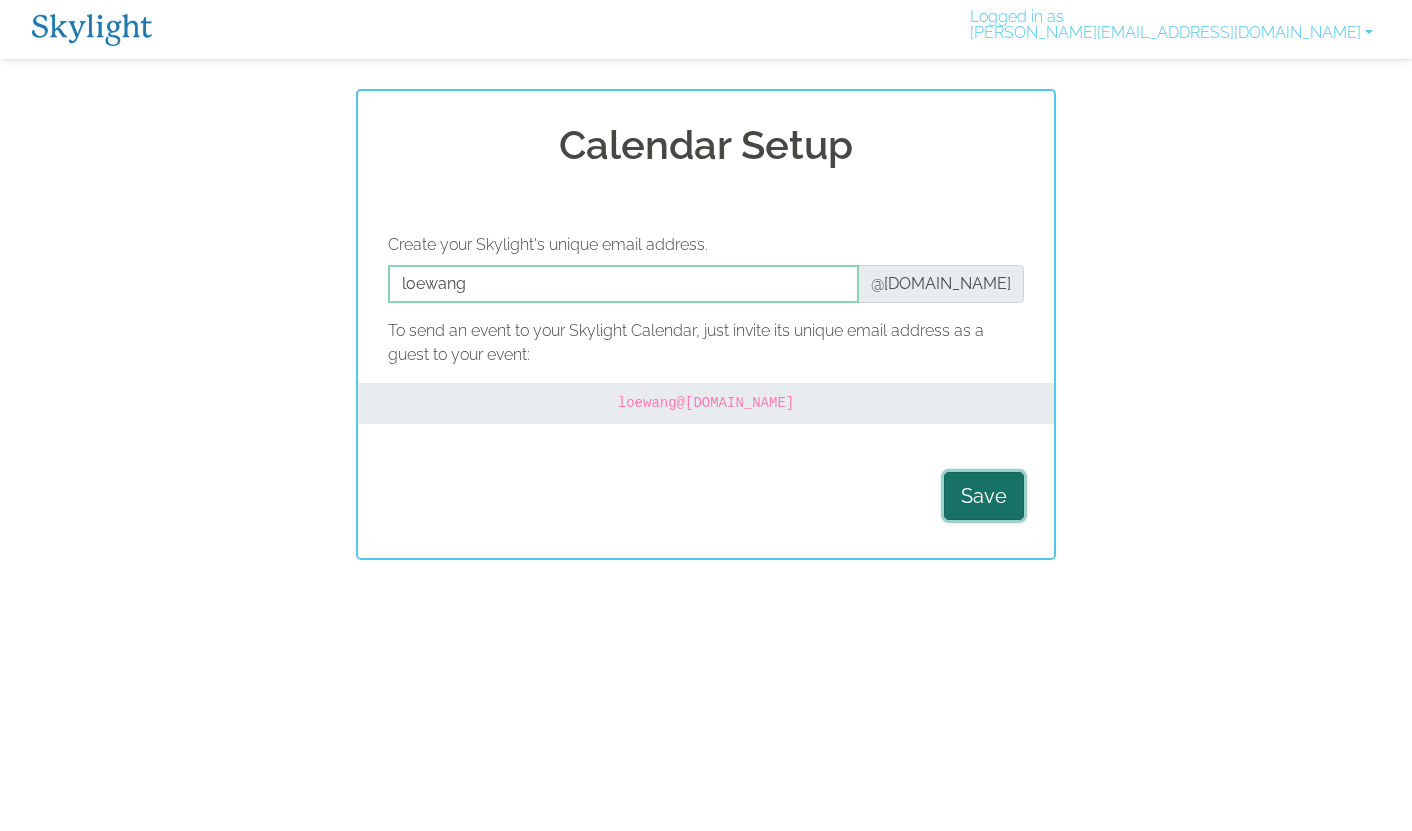 click on "Save" at bounding box center (984, 496) 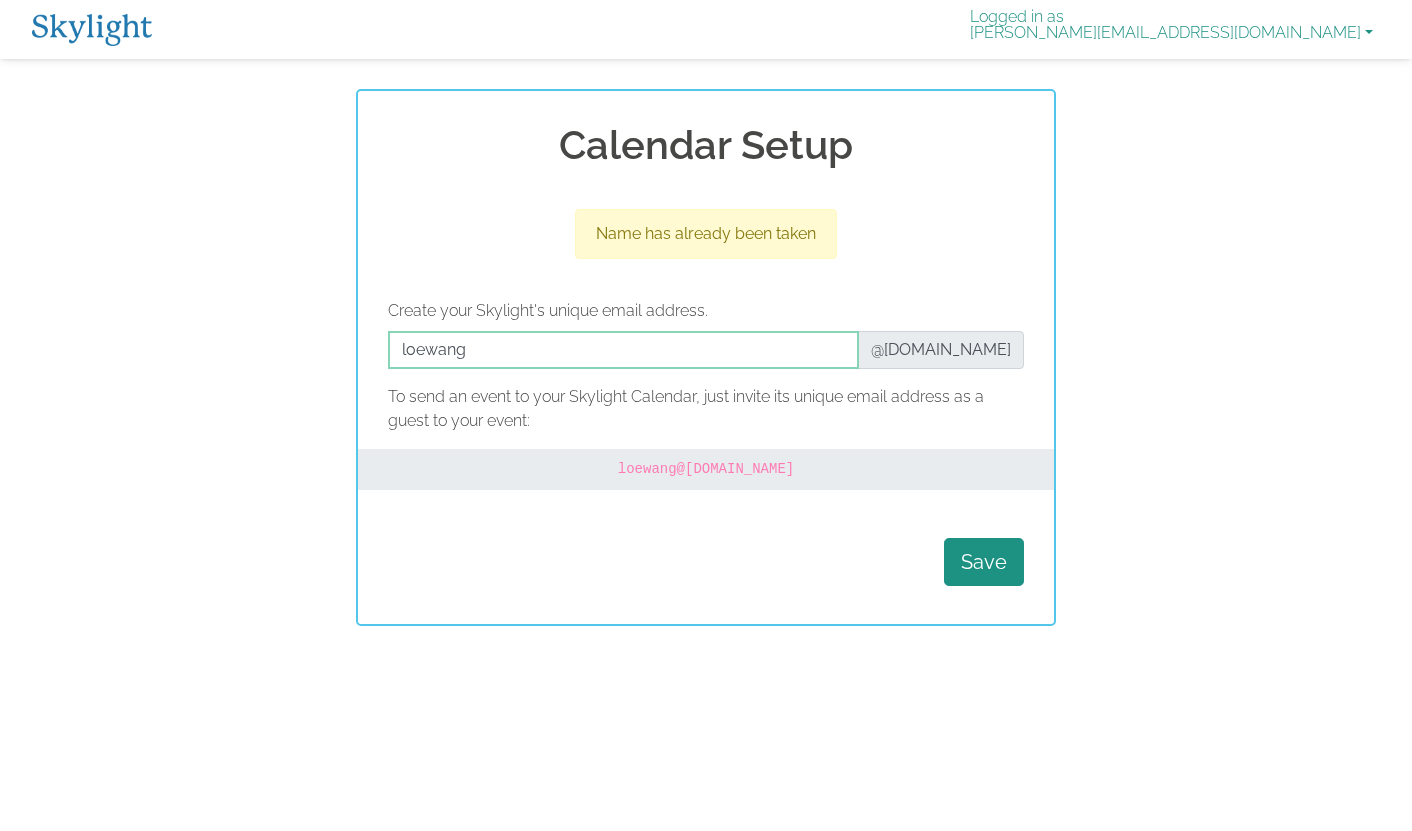click on "Logged in as andreas.loening@gmail.com" at bounding box center (1171, 29) 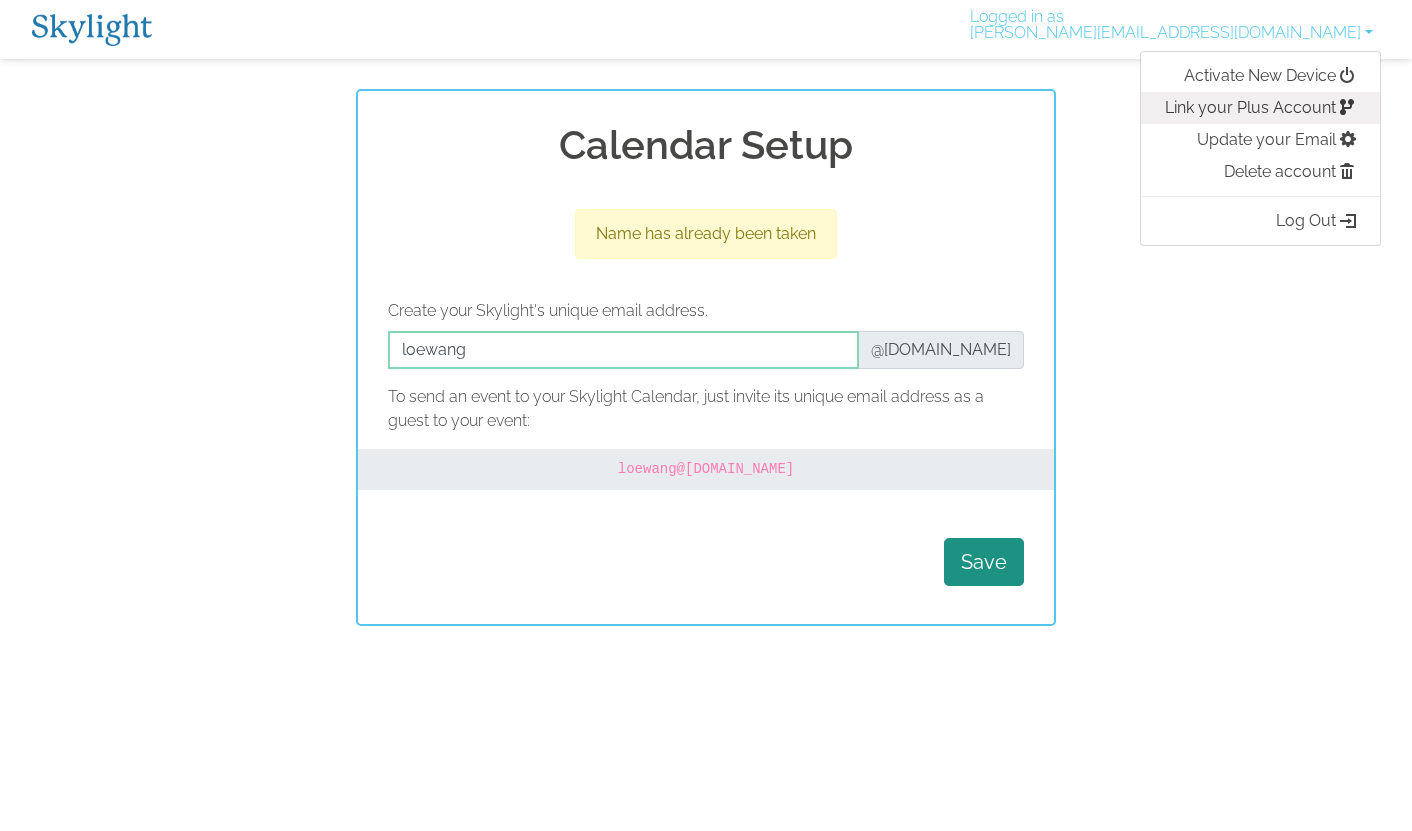 click on "Link your Plus Account" at bounding box center [1260, 108] 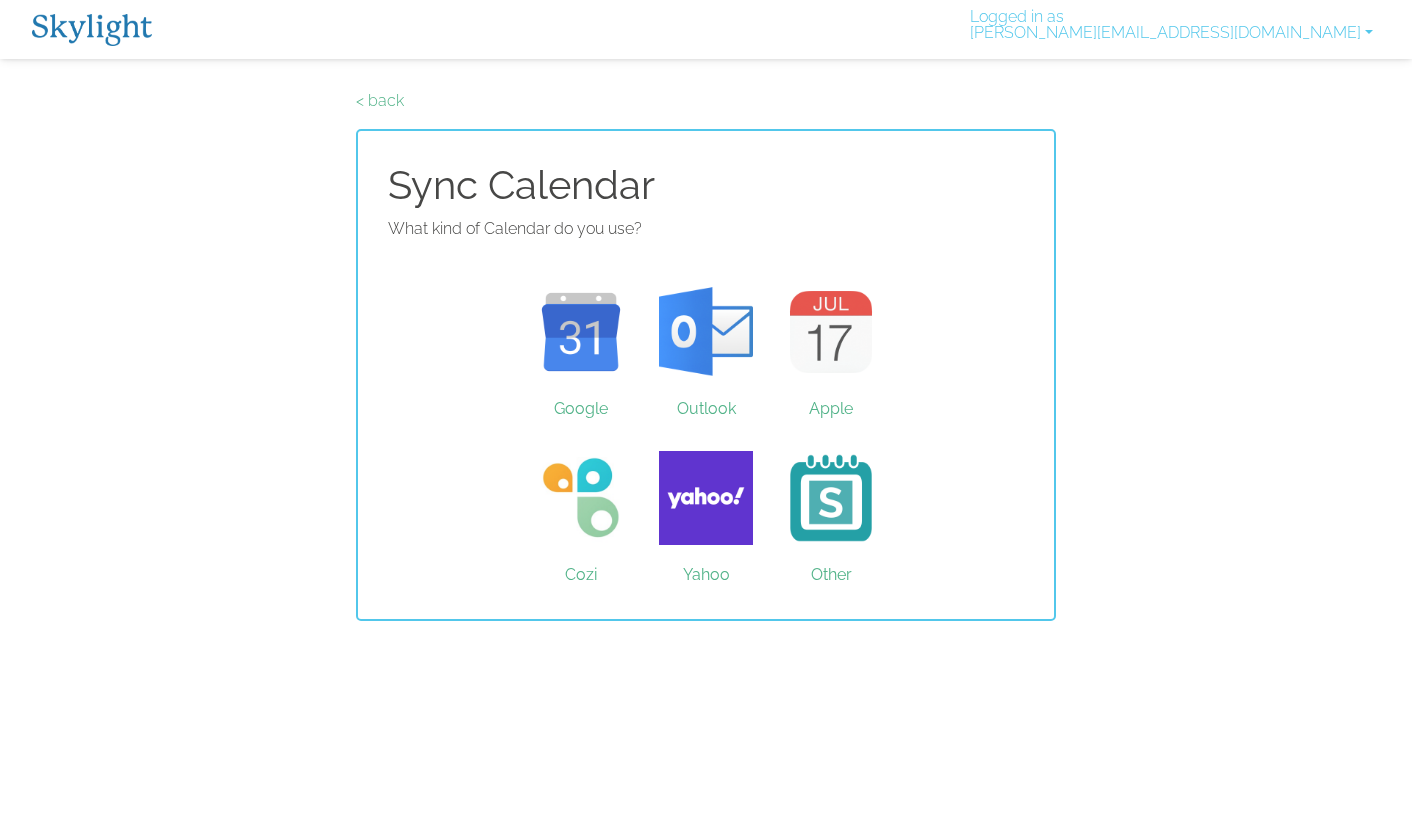 scroll, scrollTop: 0, scrollLeft: 0, axis: both 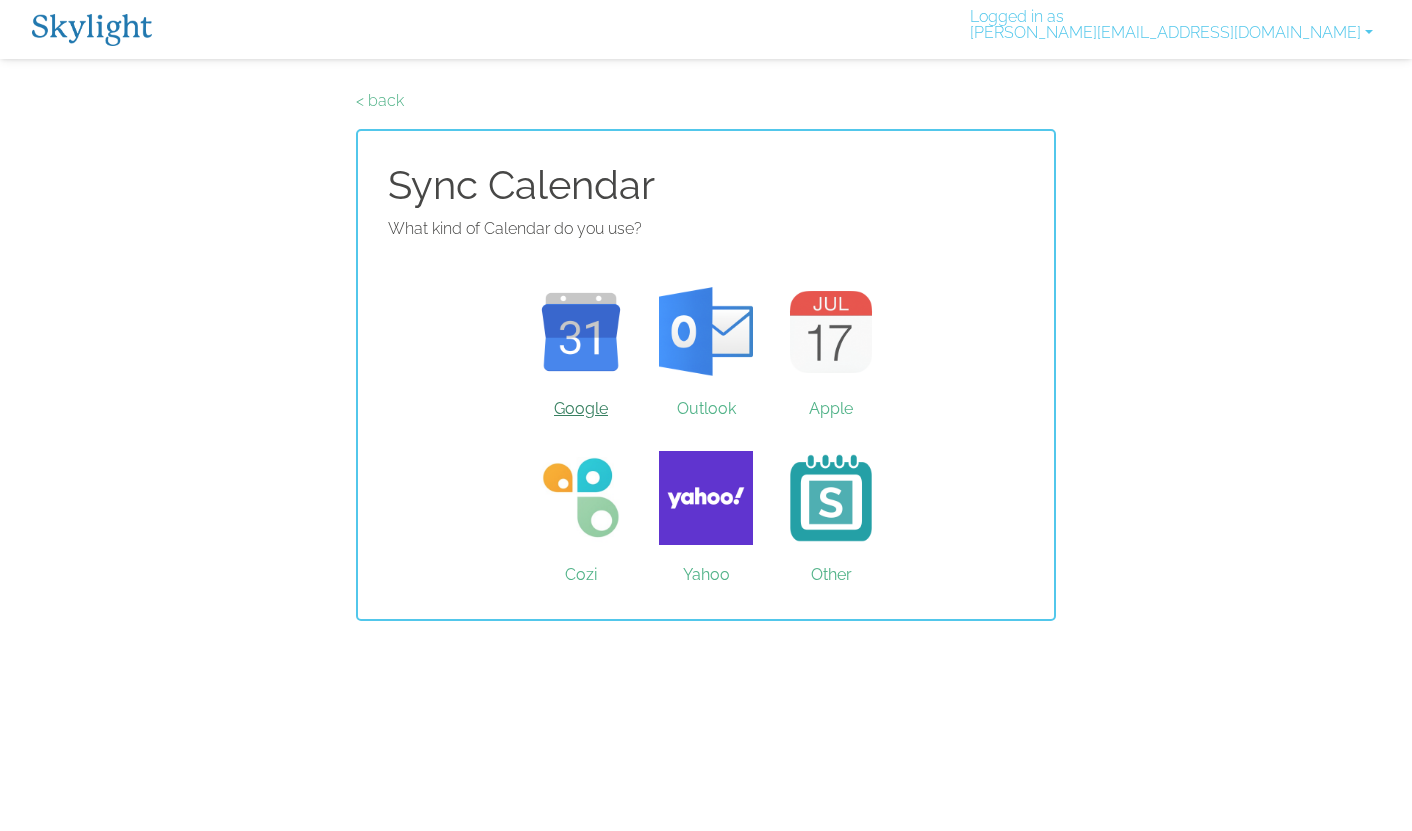 click on "Google" at bounding box center [581, 332] 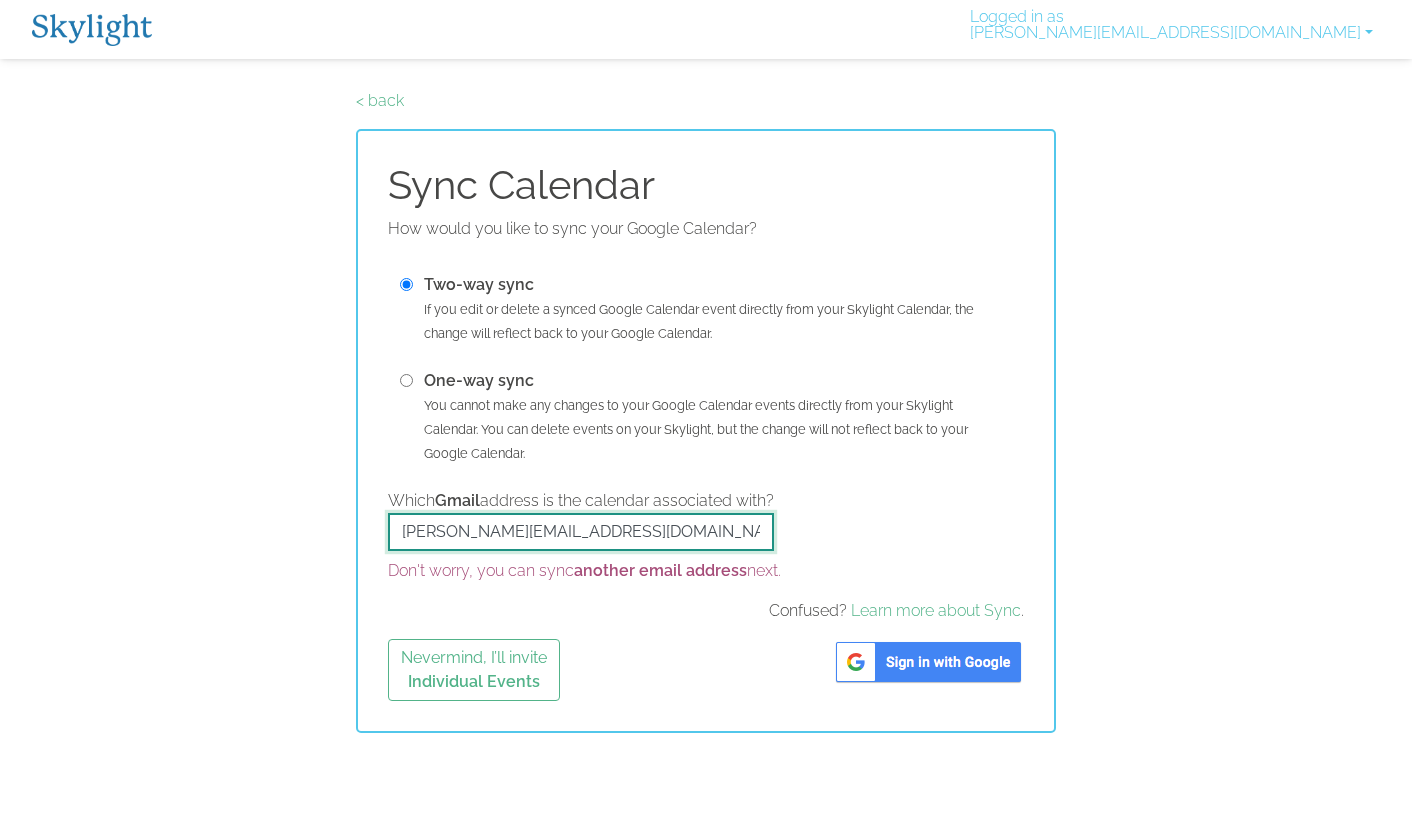 click on "[PERSON_NAME][EMAIL_ADDRESS][DOMAIN_NAME]" at bounding box center [581, 532] 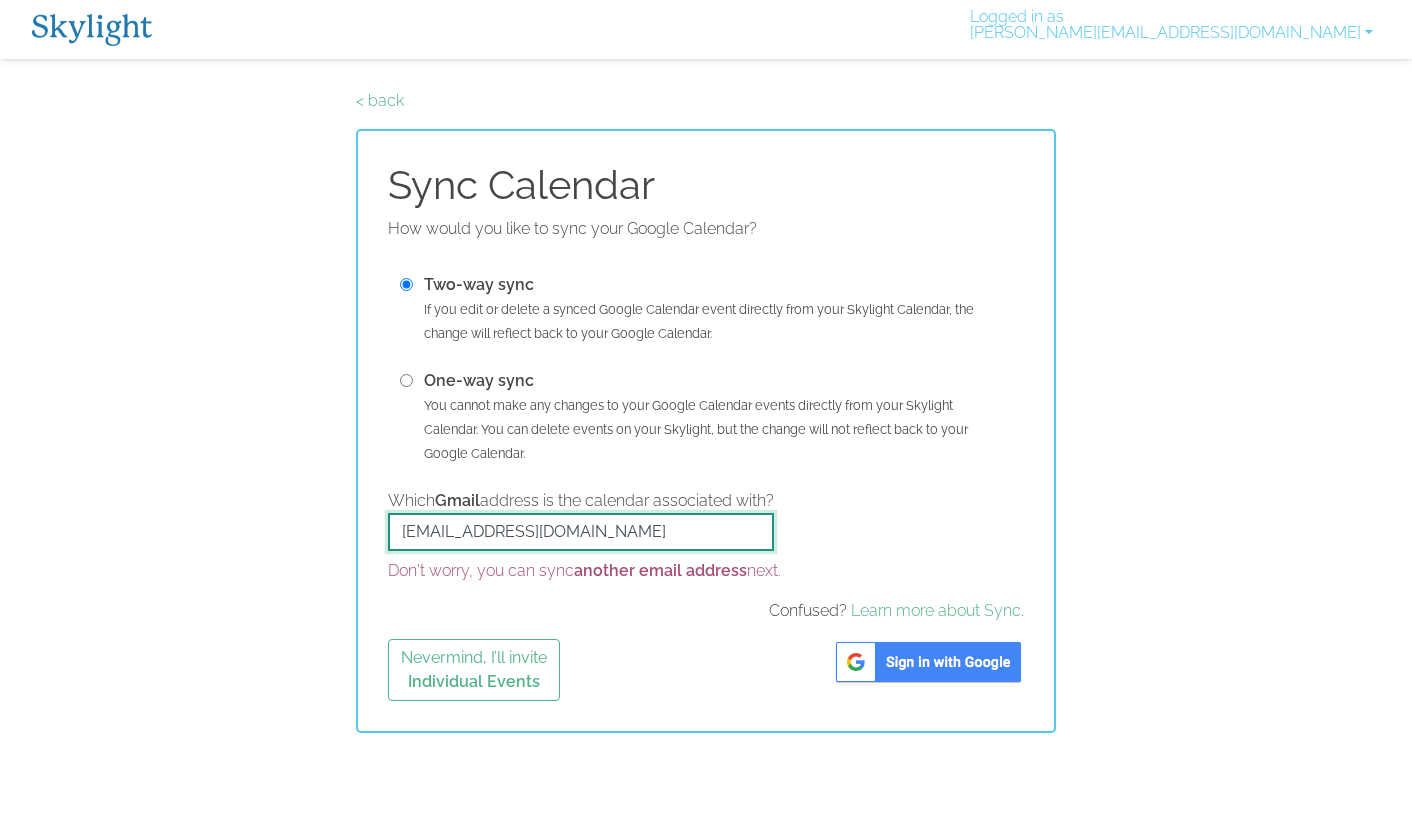 type on "oli.loening@gmail.com" 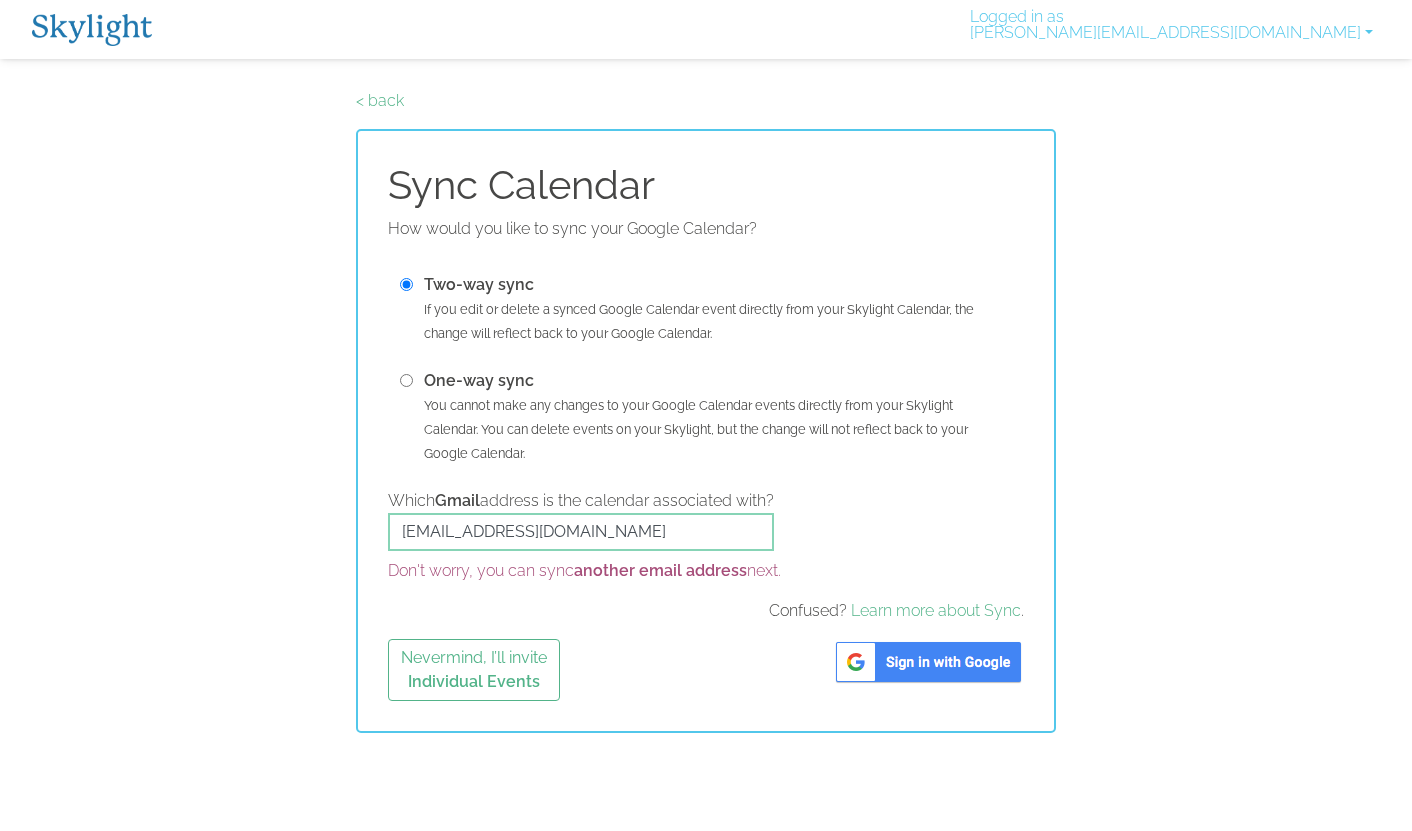 click at bounding box center (928, 662) 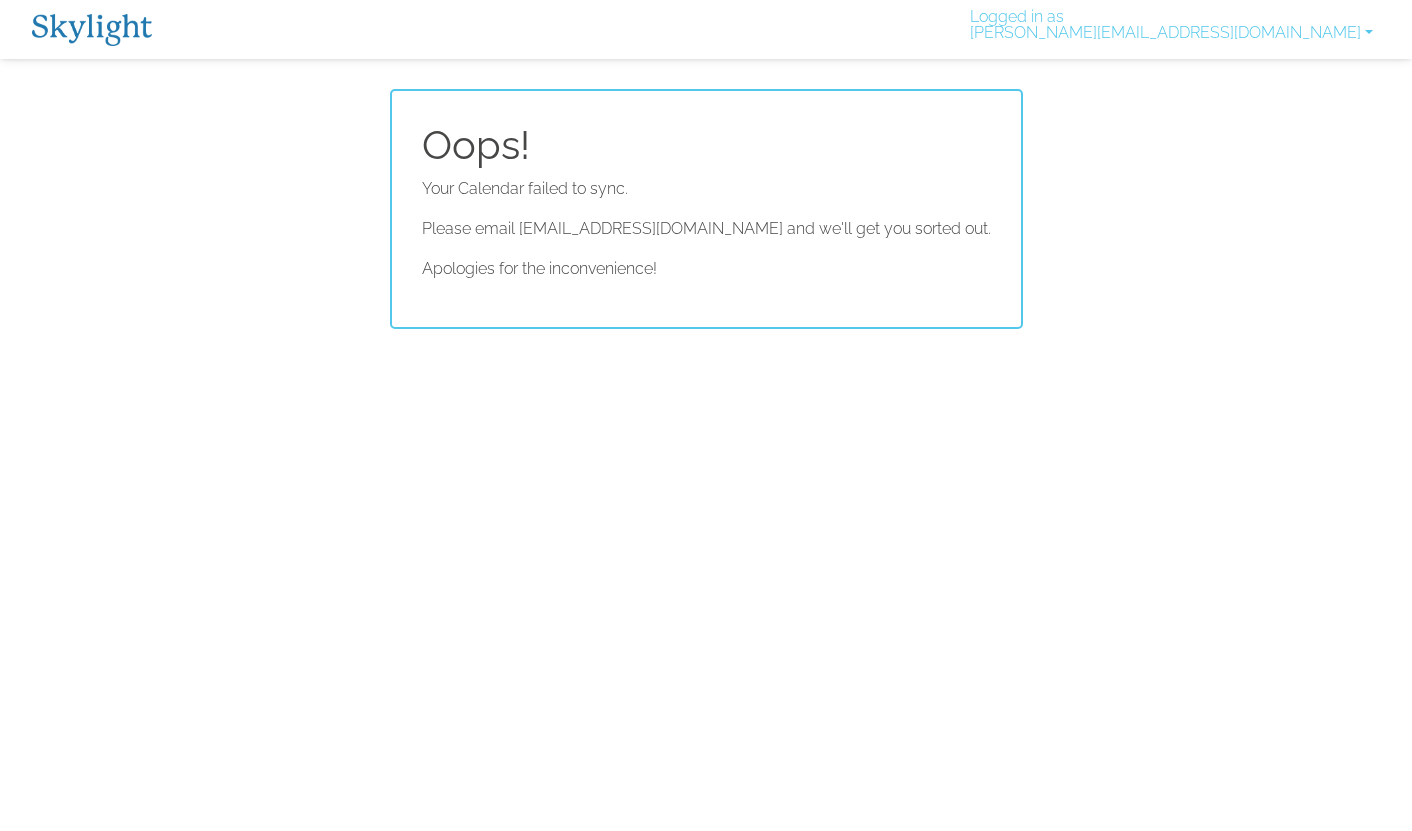 scroll, scrollTop: 0, scrollLeft: 0, axis: both 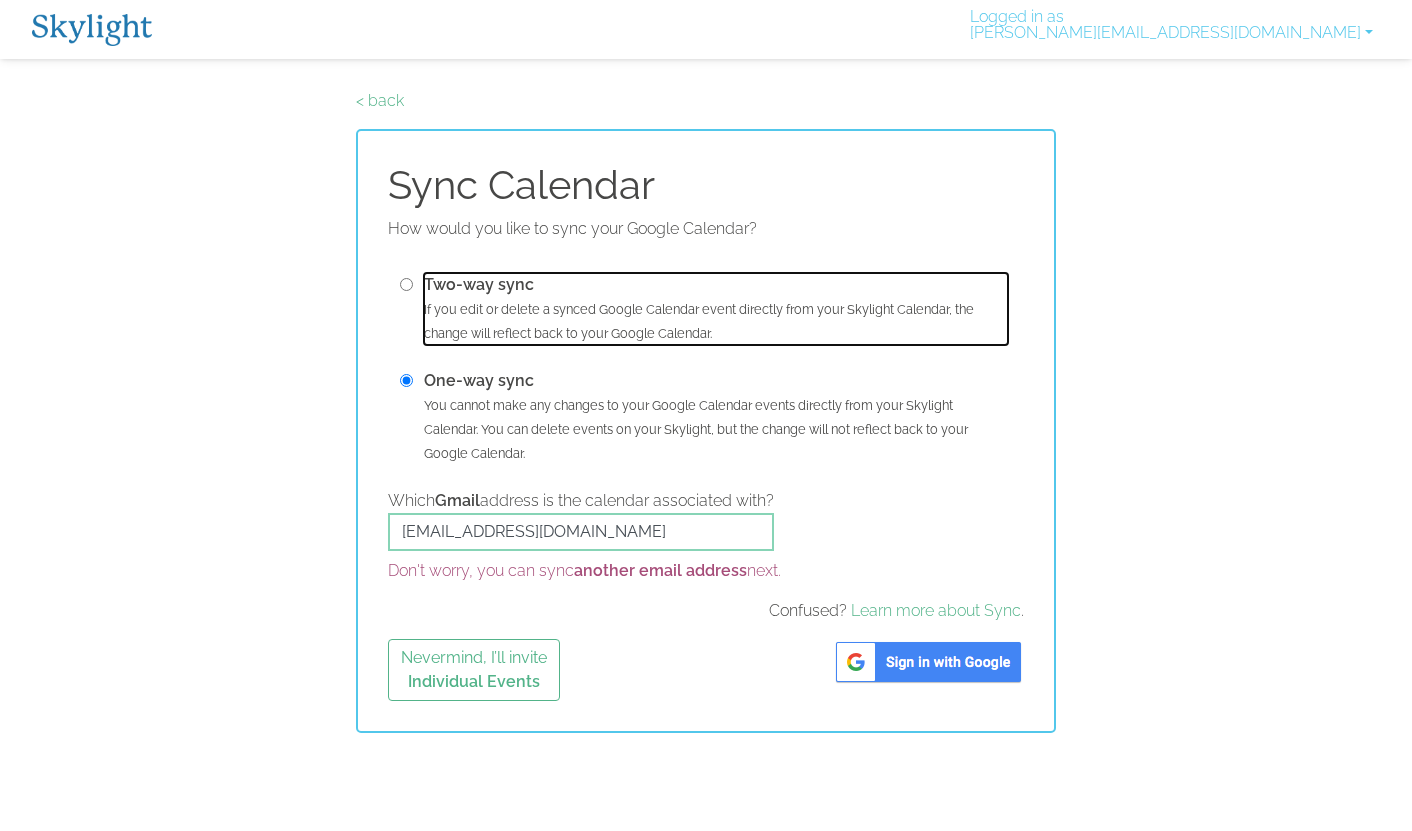 click on "Two-way sync If you edit or delete a synced Google Calendar event directly from your Skylight Calendar, the change will reflect back to your Google Calendar." at bounding box center [716, 309] 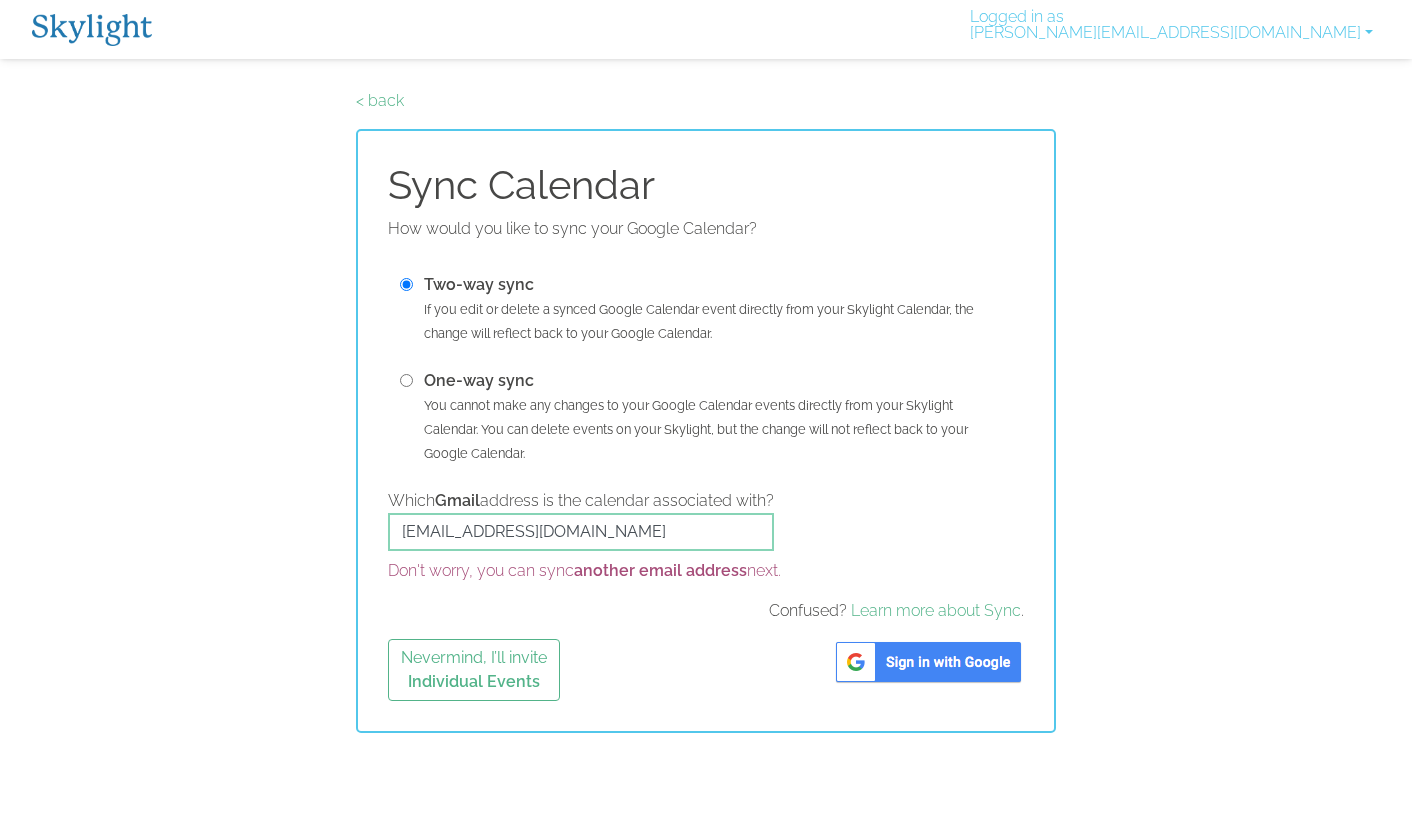 click on "Nevermind, I’ll invite  Individual Events" at bounding box center [706, 670] 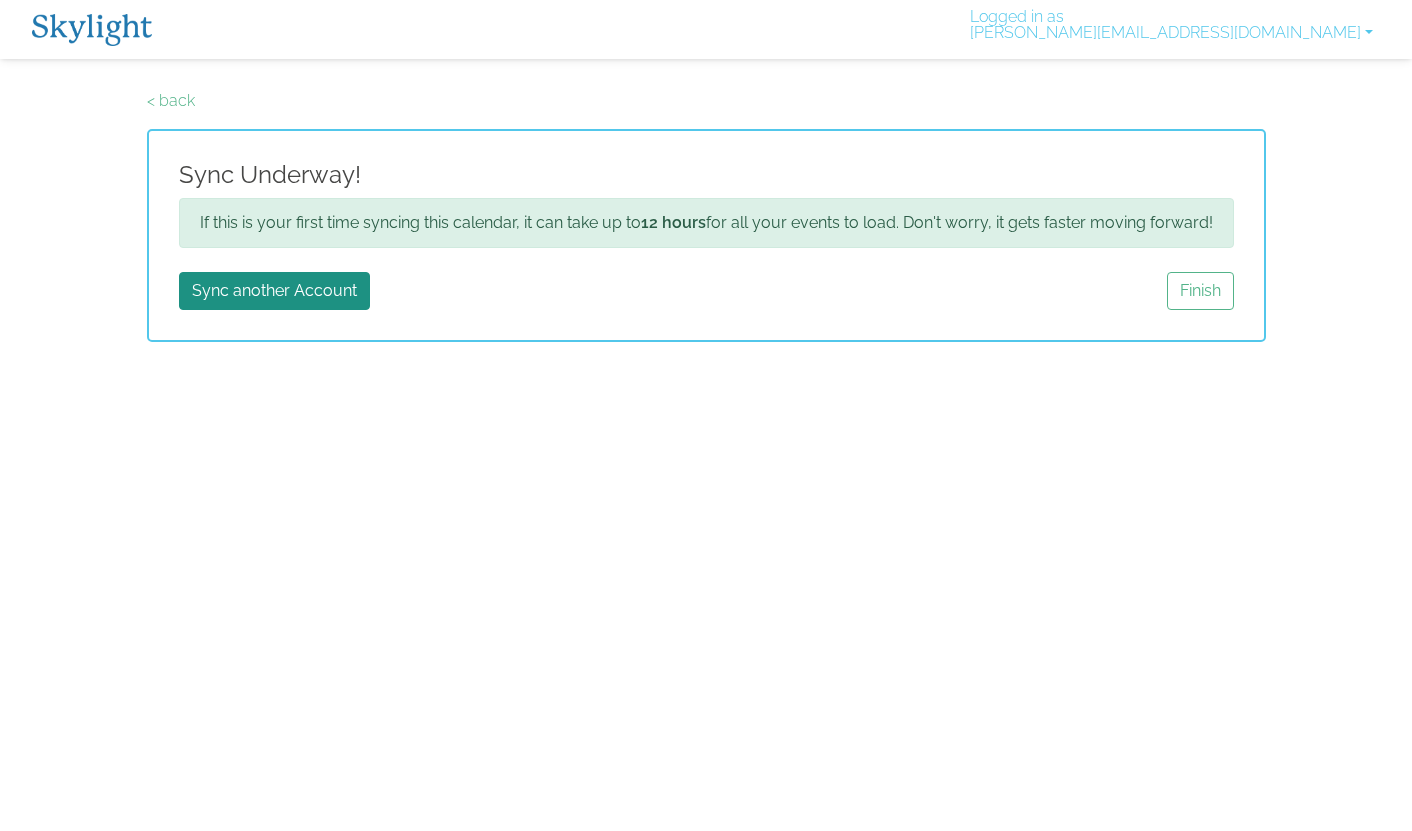 scroll, scrollTop: 0, scrollLeft: 0, axis: both 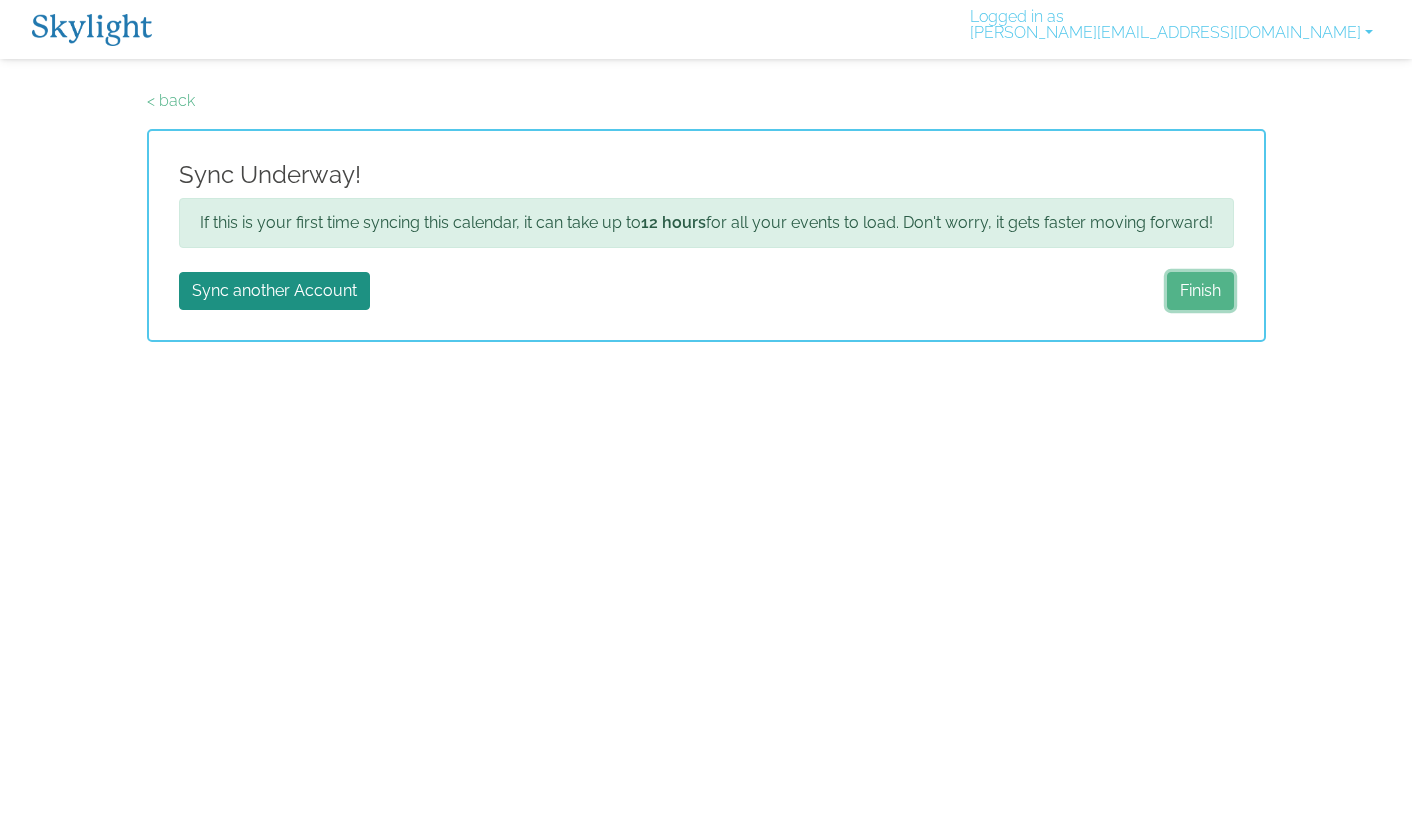 click on "Finish" at bounding box center [1200, 291] 